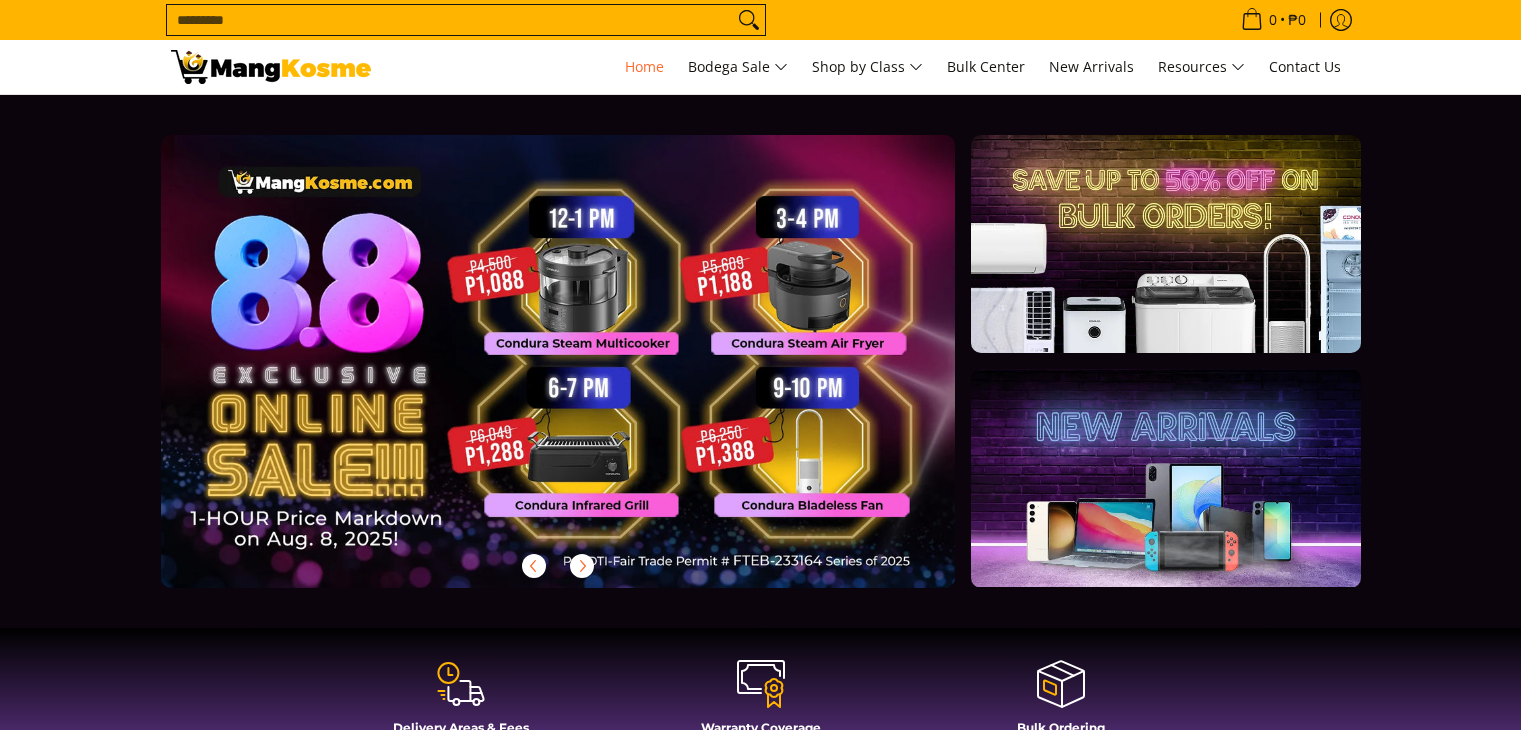 scroll, scrollTop: 0, scrollLeft: 0, axis: both 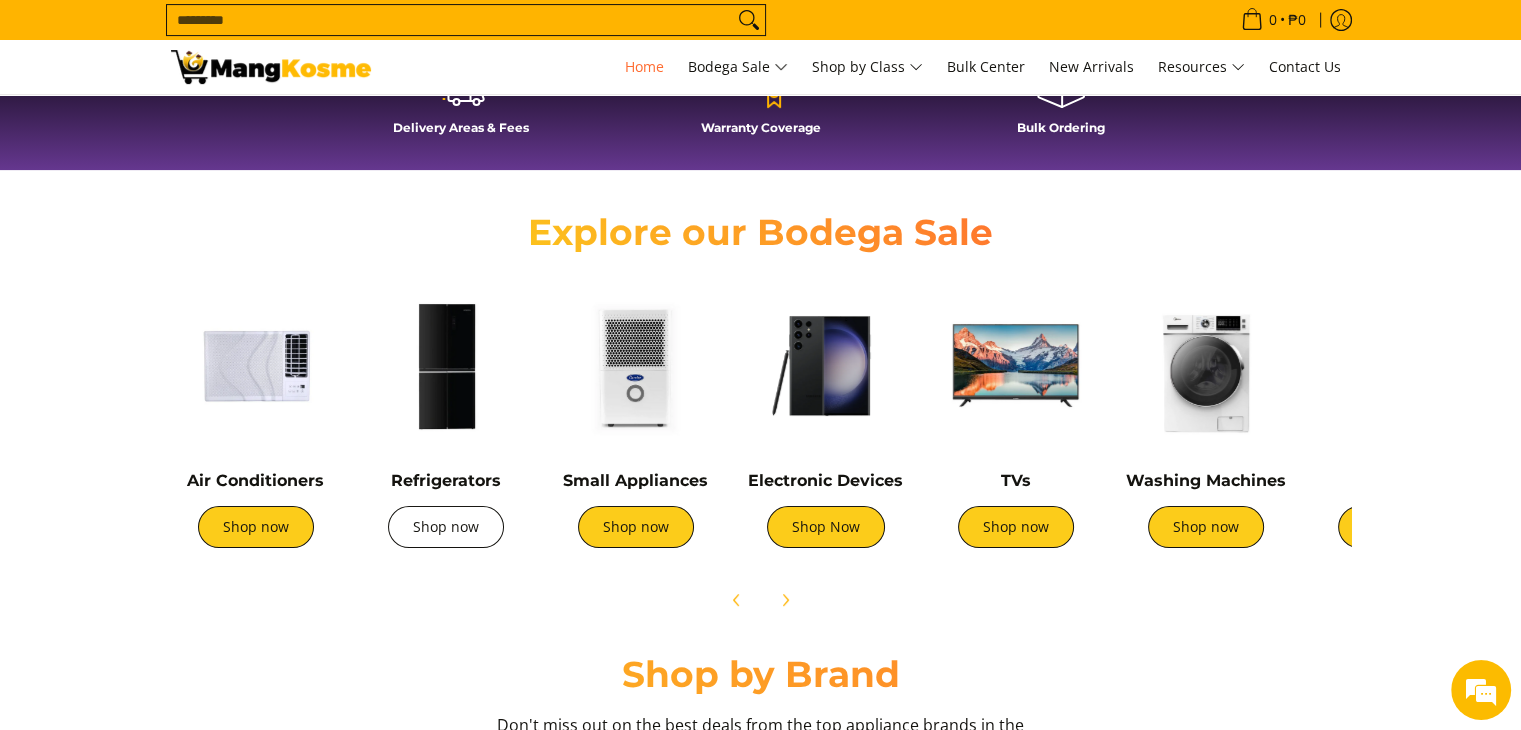 click on "Shop now" at bounding box center (446, 527) 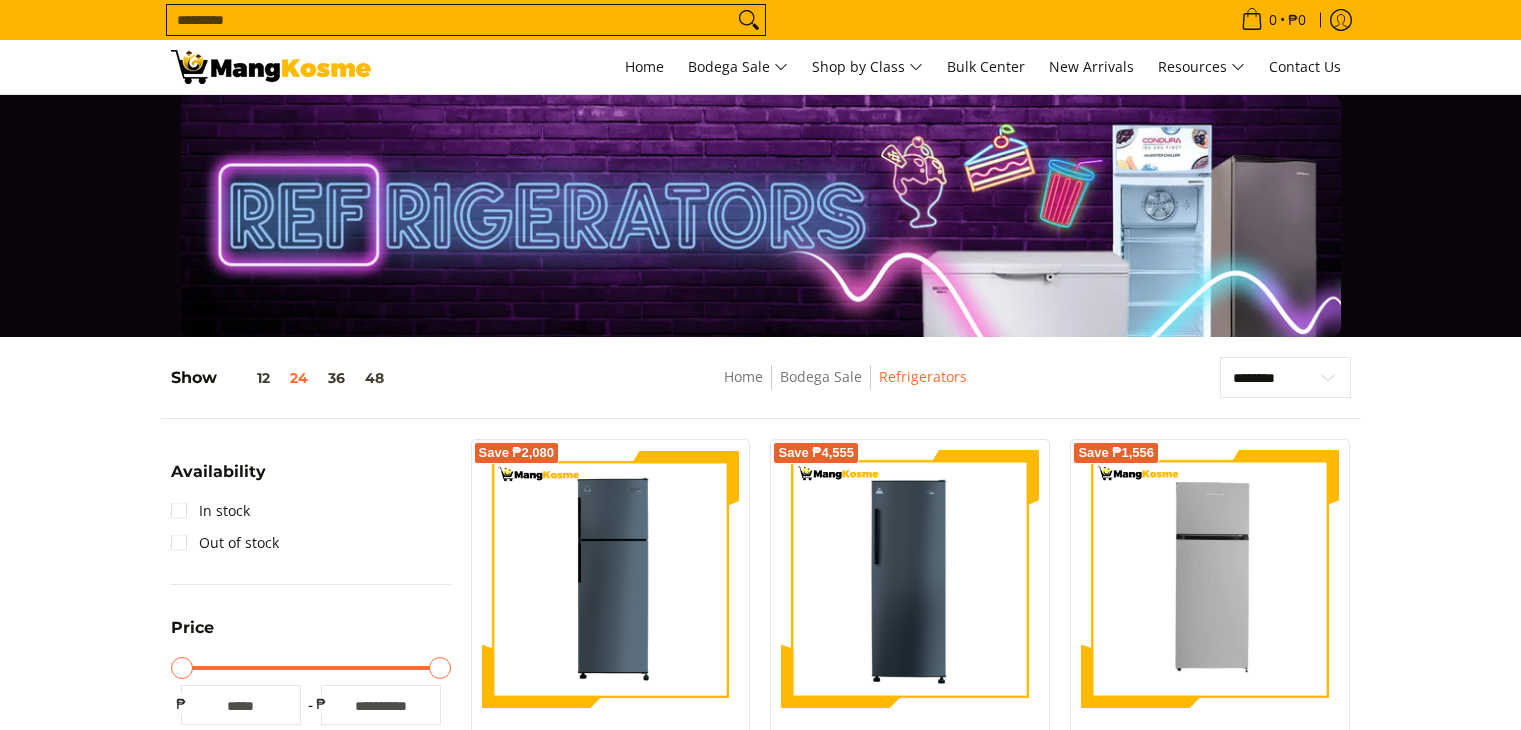 scroll, scrollTop: 800, scrollLeft: 0, axis: vertical 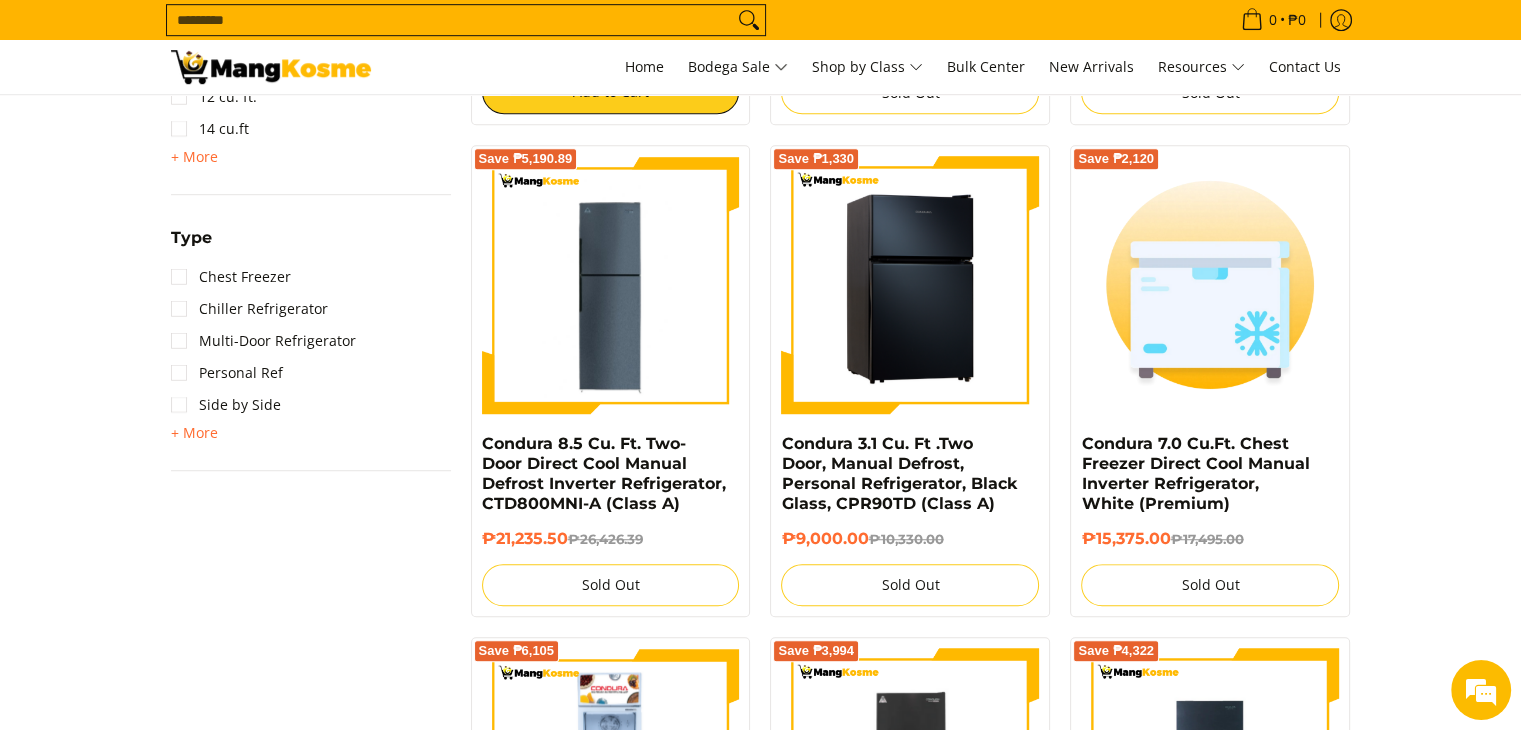 click at bounding box center [910, 285] 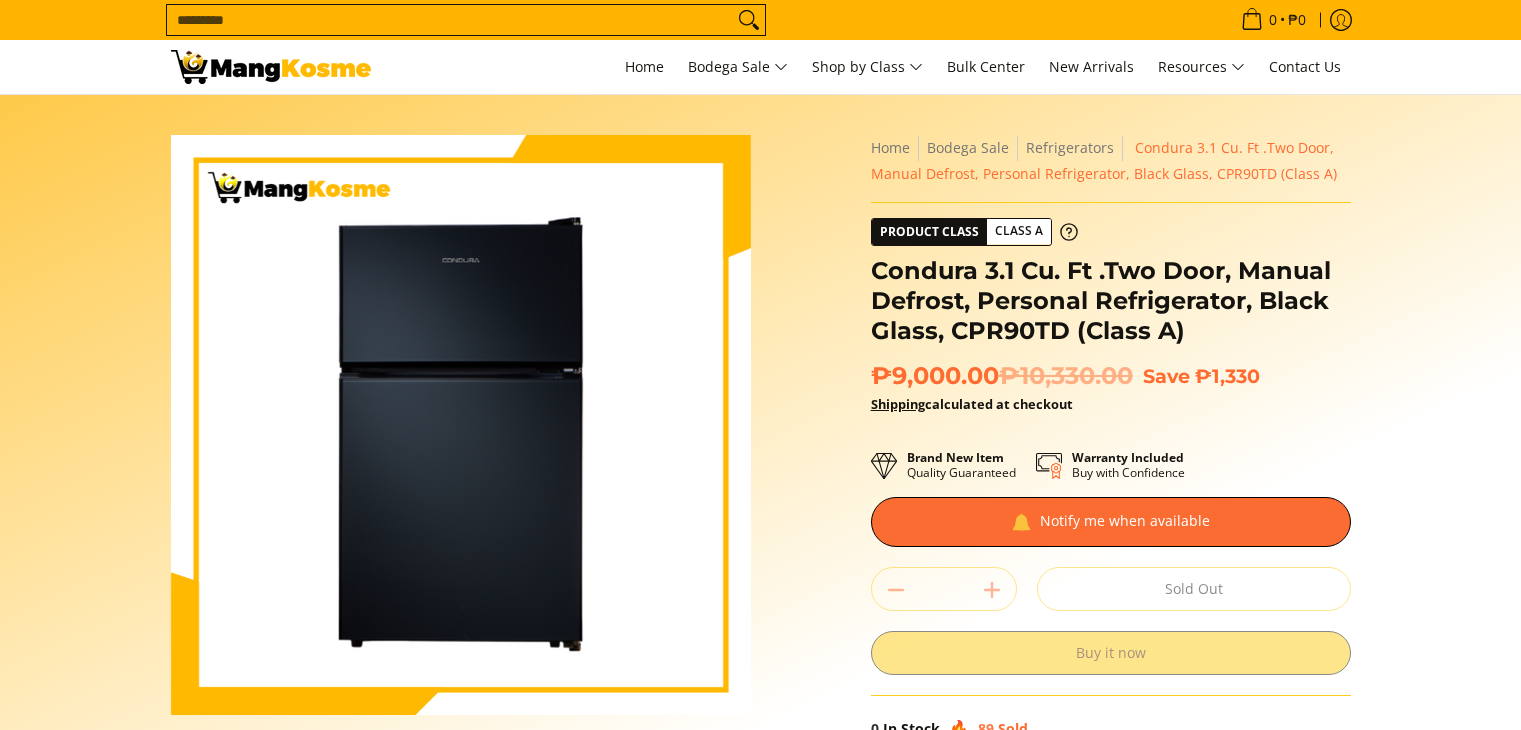 scroll, scrollTop: 0, scrollLeft: 0, axis: both 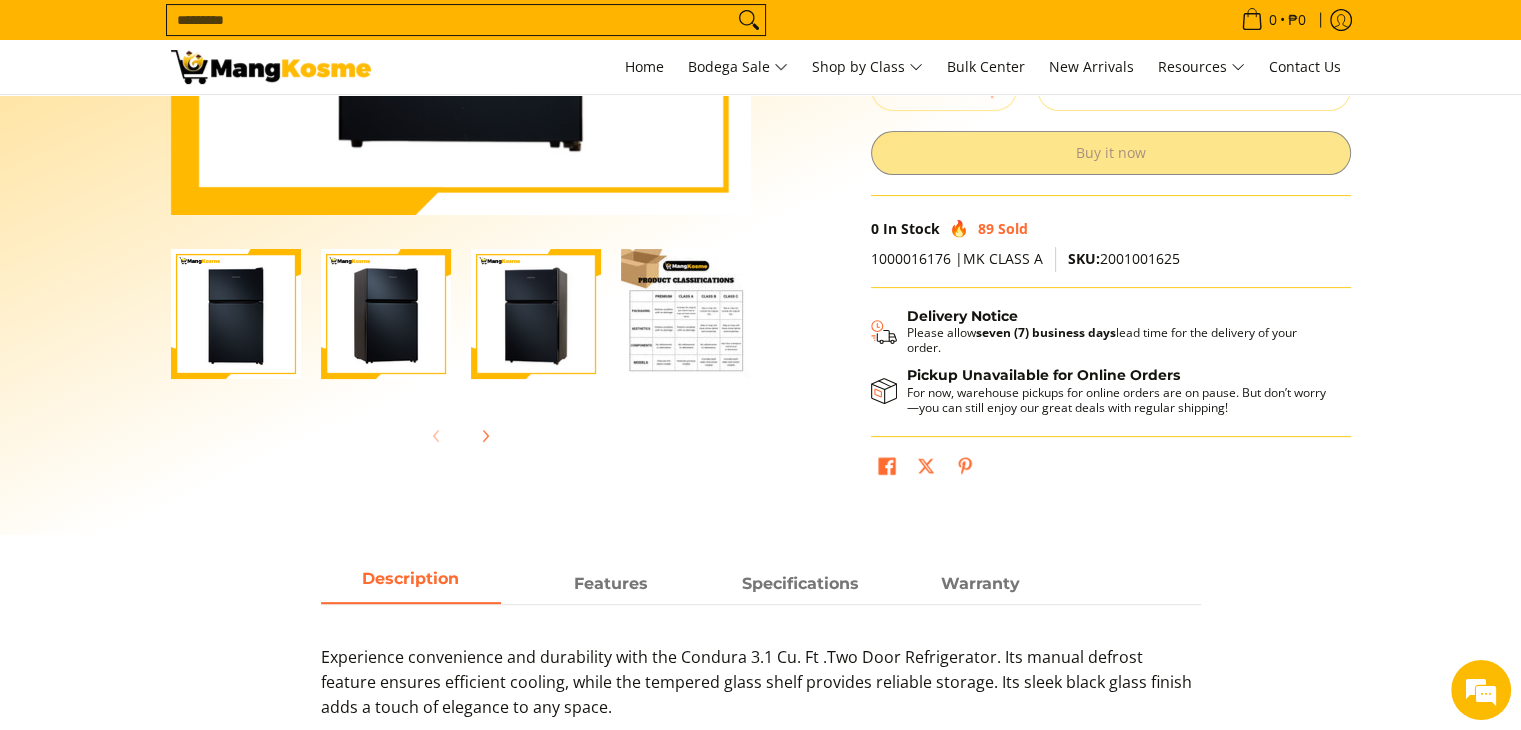click at bounding box center [386, 314] 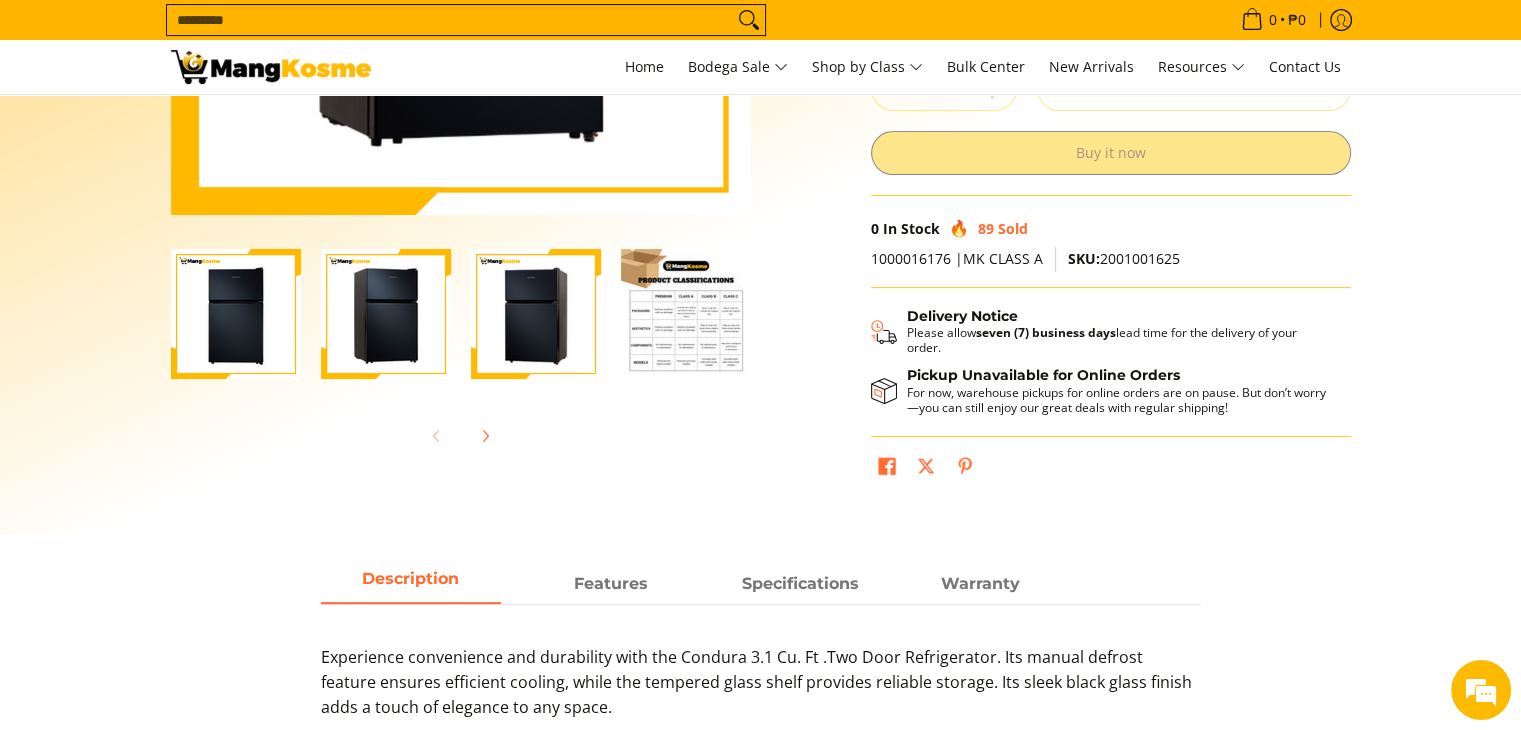 click at bounding box center [536, 314] 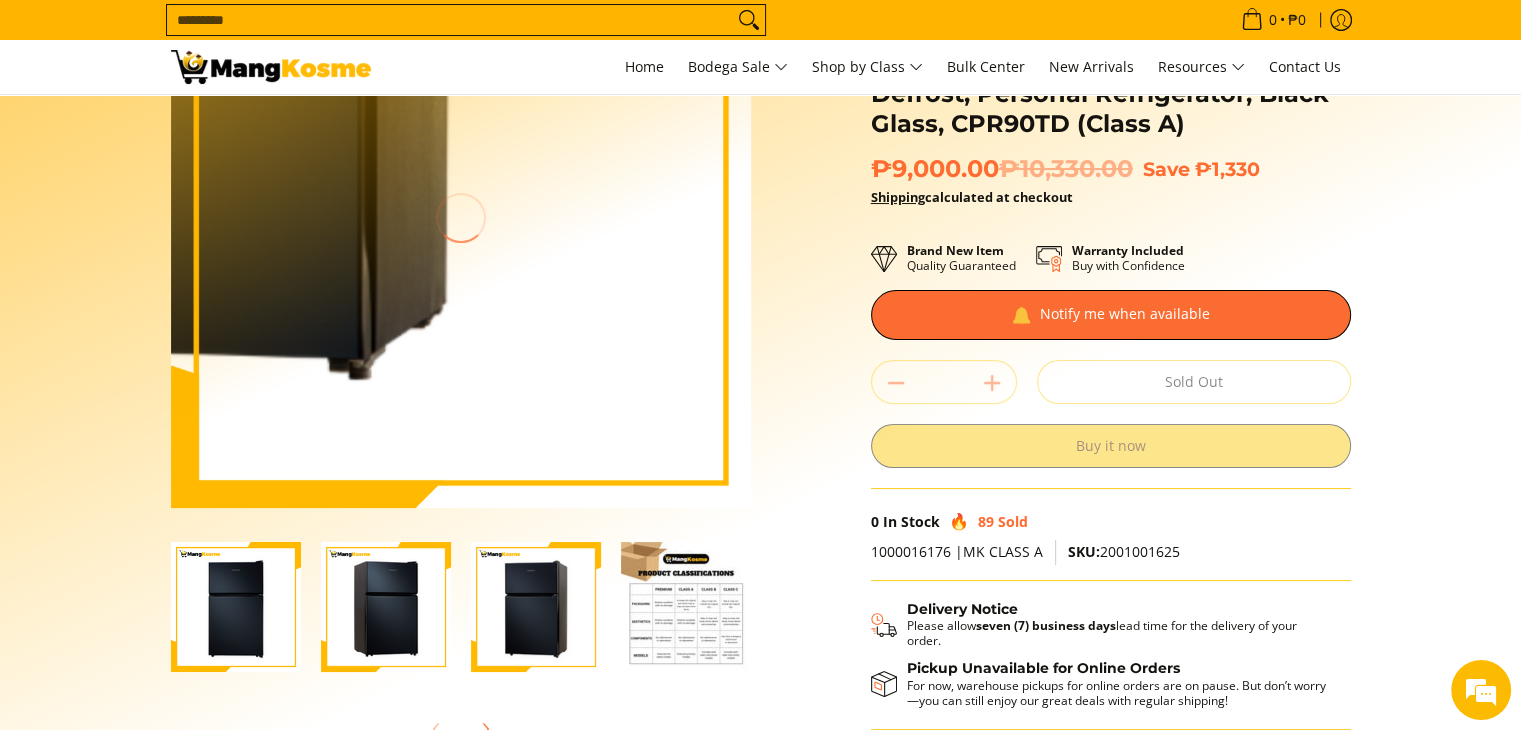 scroll, scrollTop: 200, scrollLeft: 0, axis: vertical 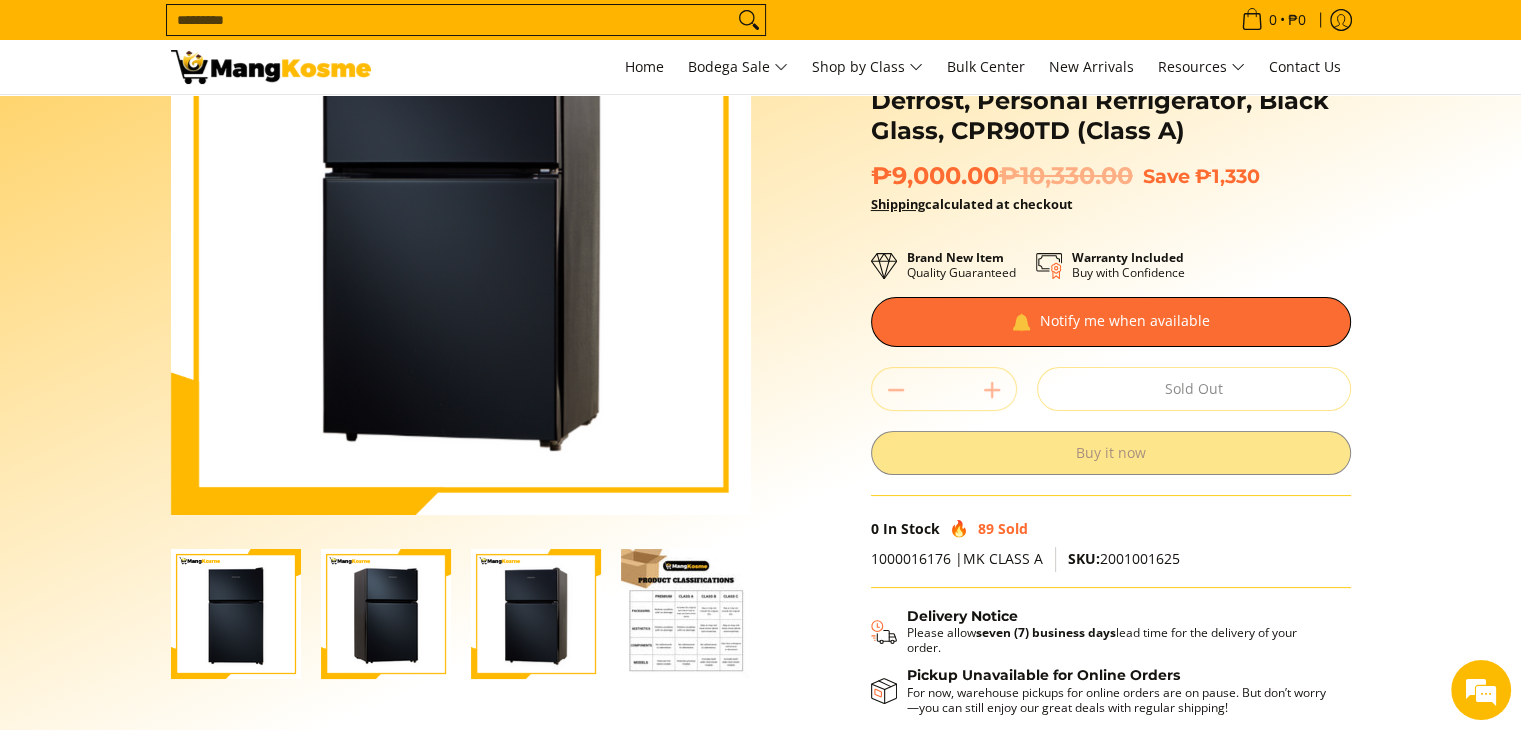 click on "Skip to Main Content
Enable zoom Disable zoom
Enable zoom Disable zoom
Enable zoom Disable zoom
Enable zoom Disable zoom
Enable zoom Disable zoom
Enable zoom Disable zoom" at bounding box center (461, 346) 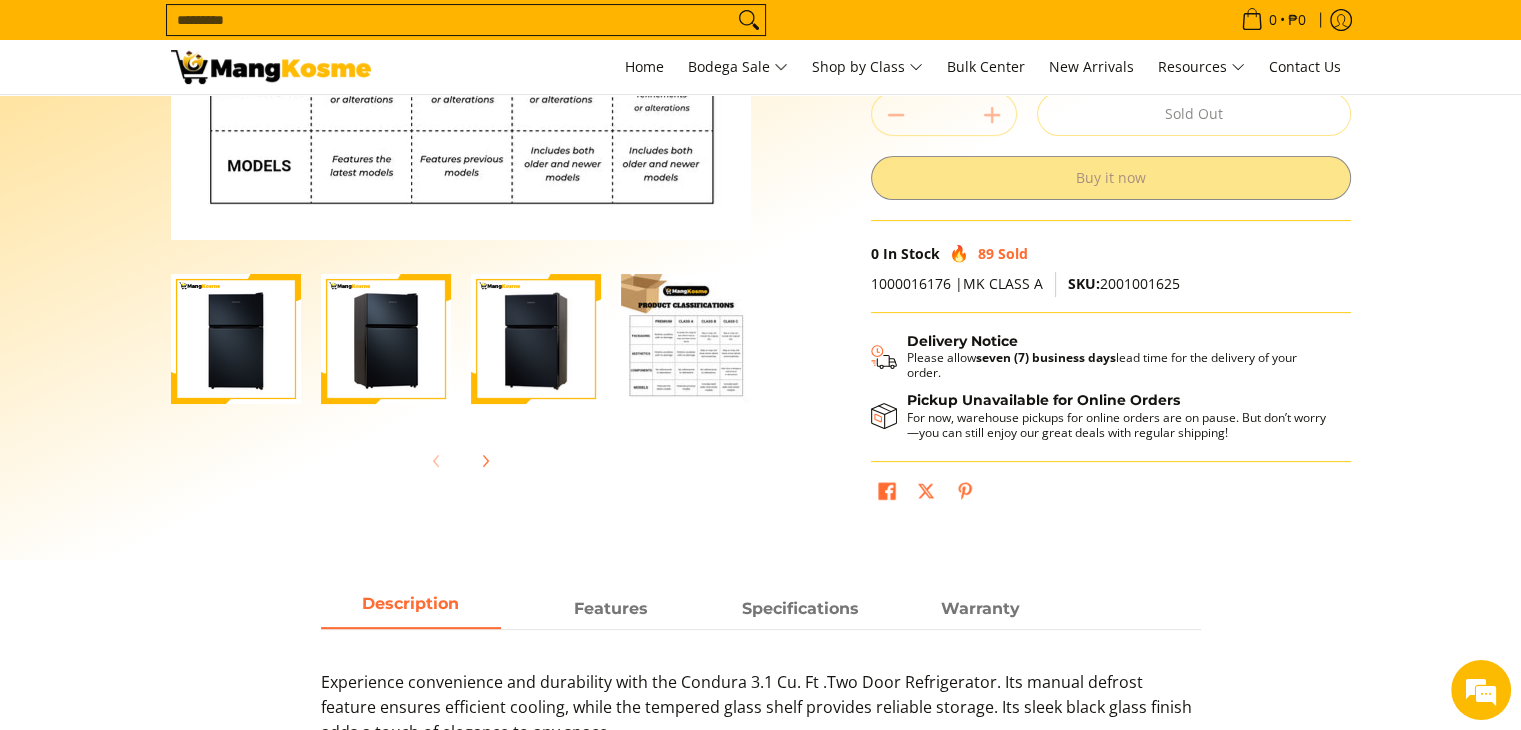 scroll, scrollTop: 500, scrollLeft: 0, axis: vertical 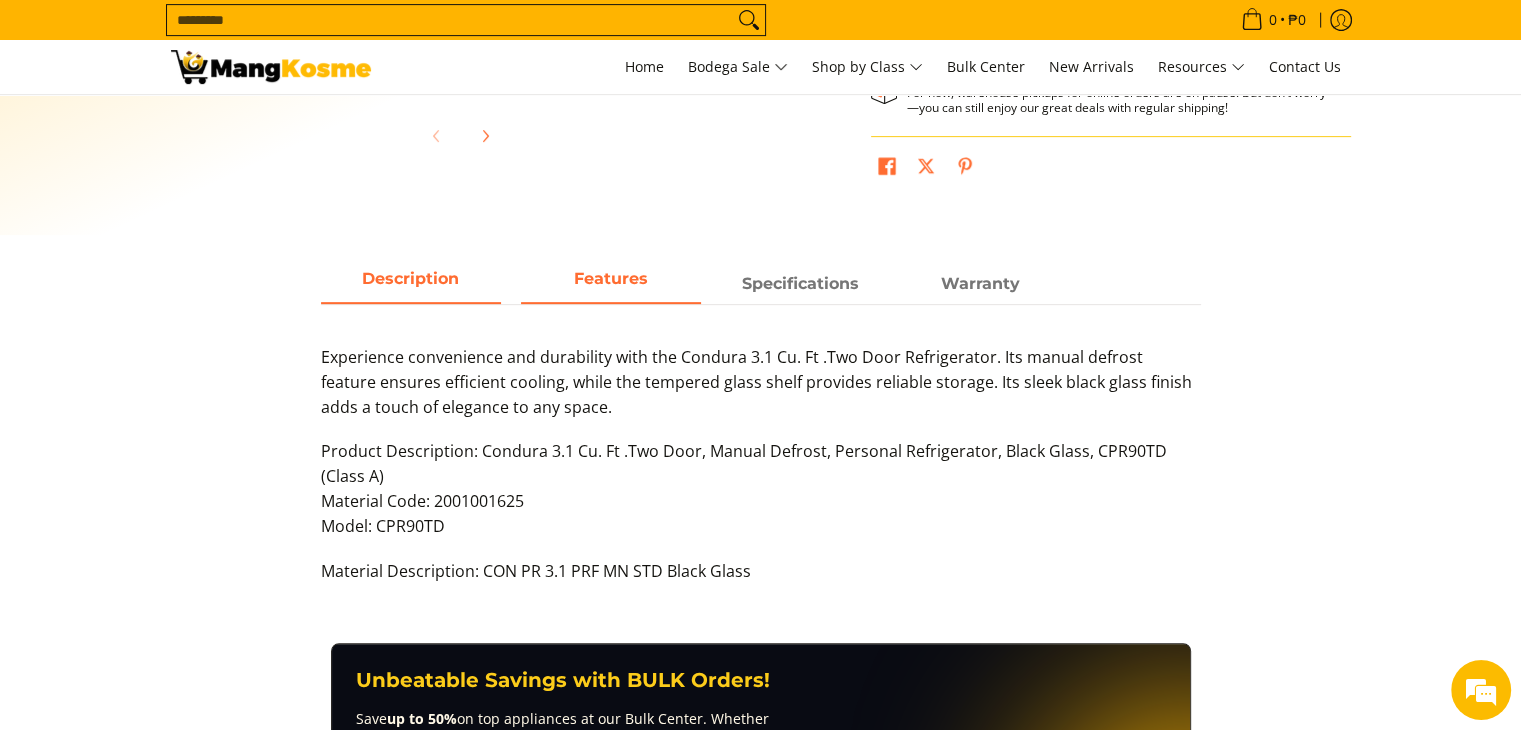 click on "Features" at bounding box center [611, 285] 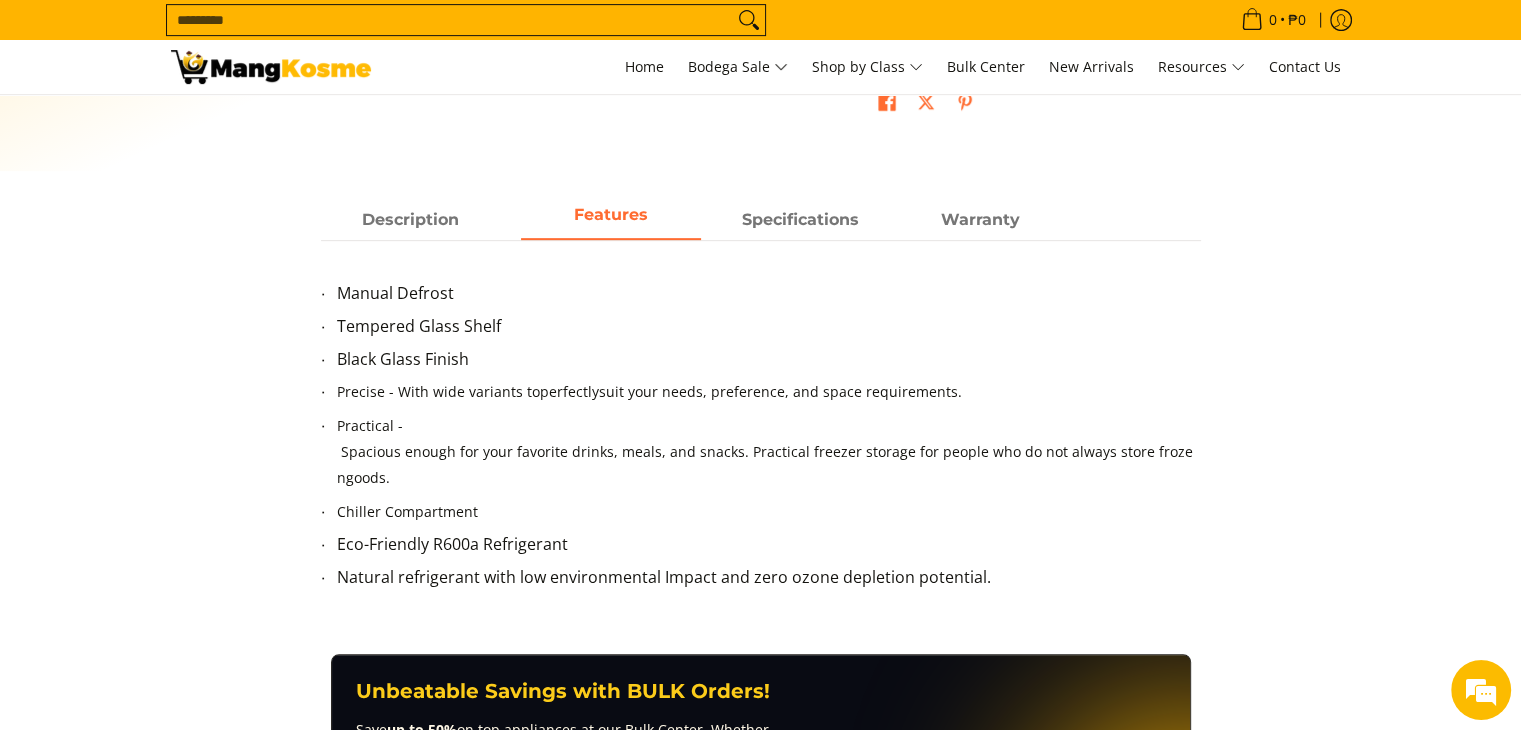scroll, scrollTop: 900, scrollLeft: 0, axis: vertical 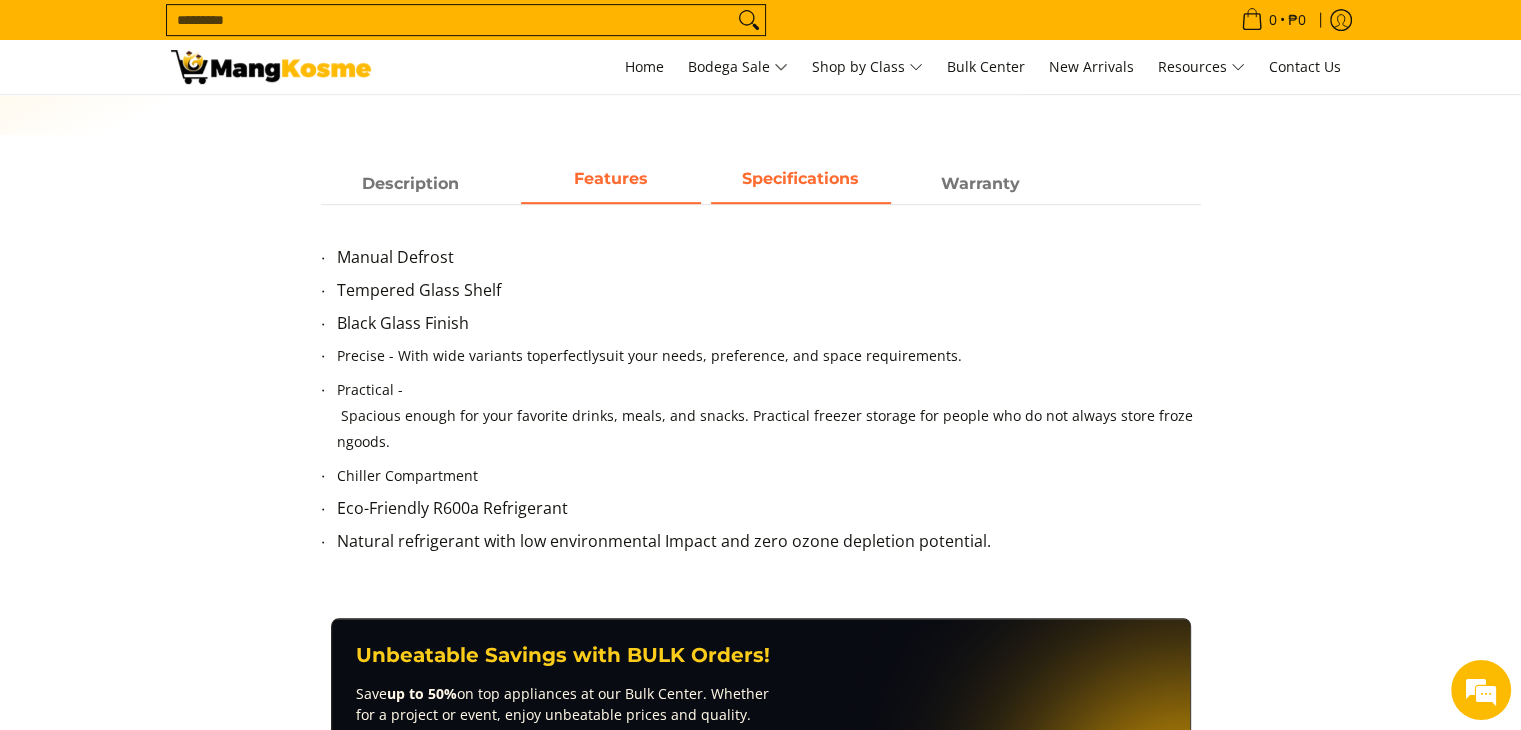 click on "Specifications" at bounding box center (801, 184) 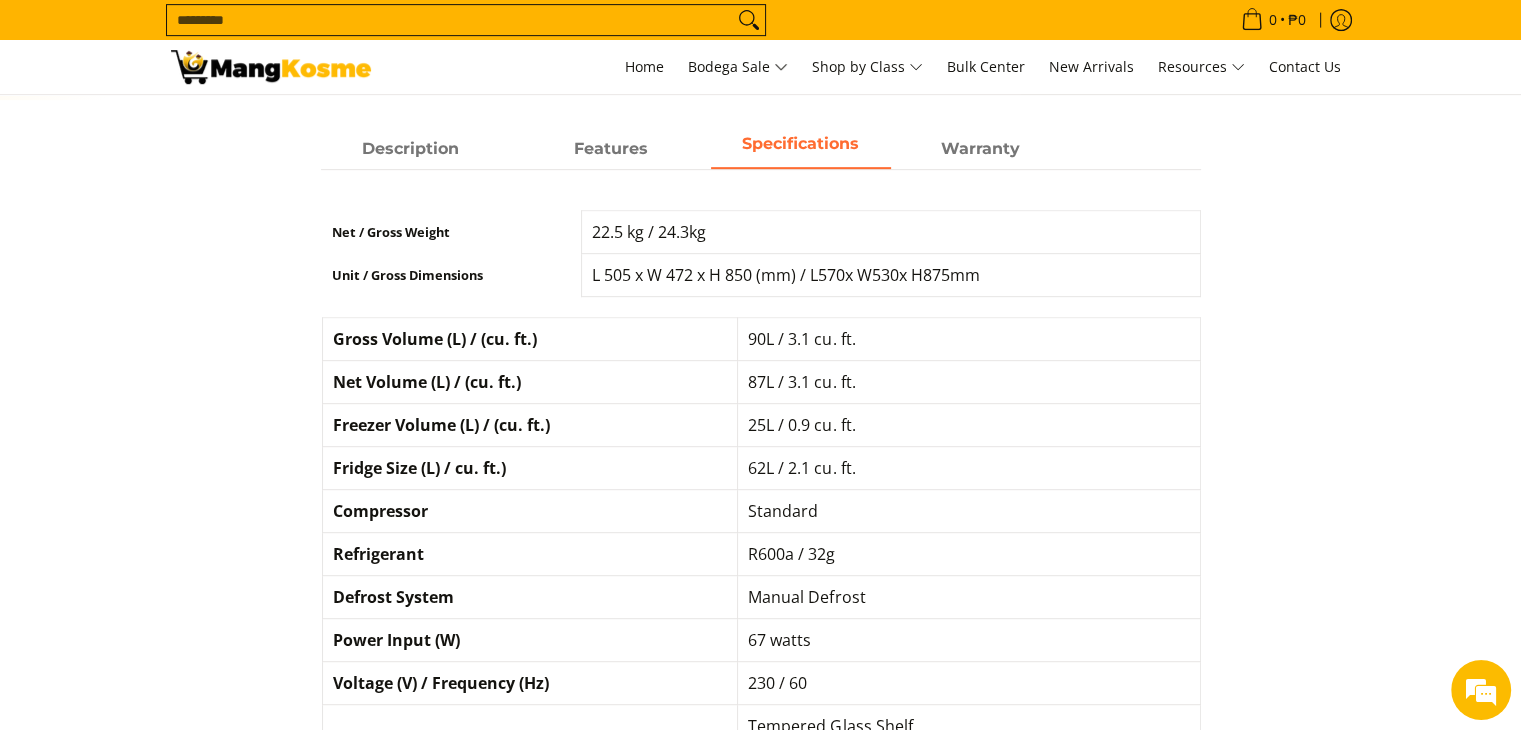 scroll, scrollTop: 900, scrollLeft: 0, axis: vertical 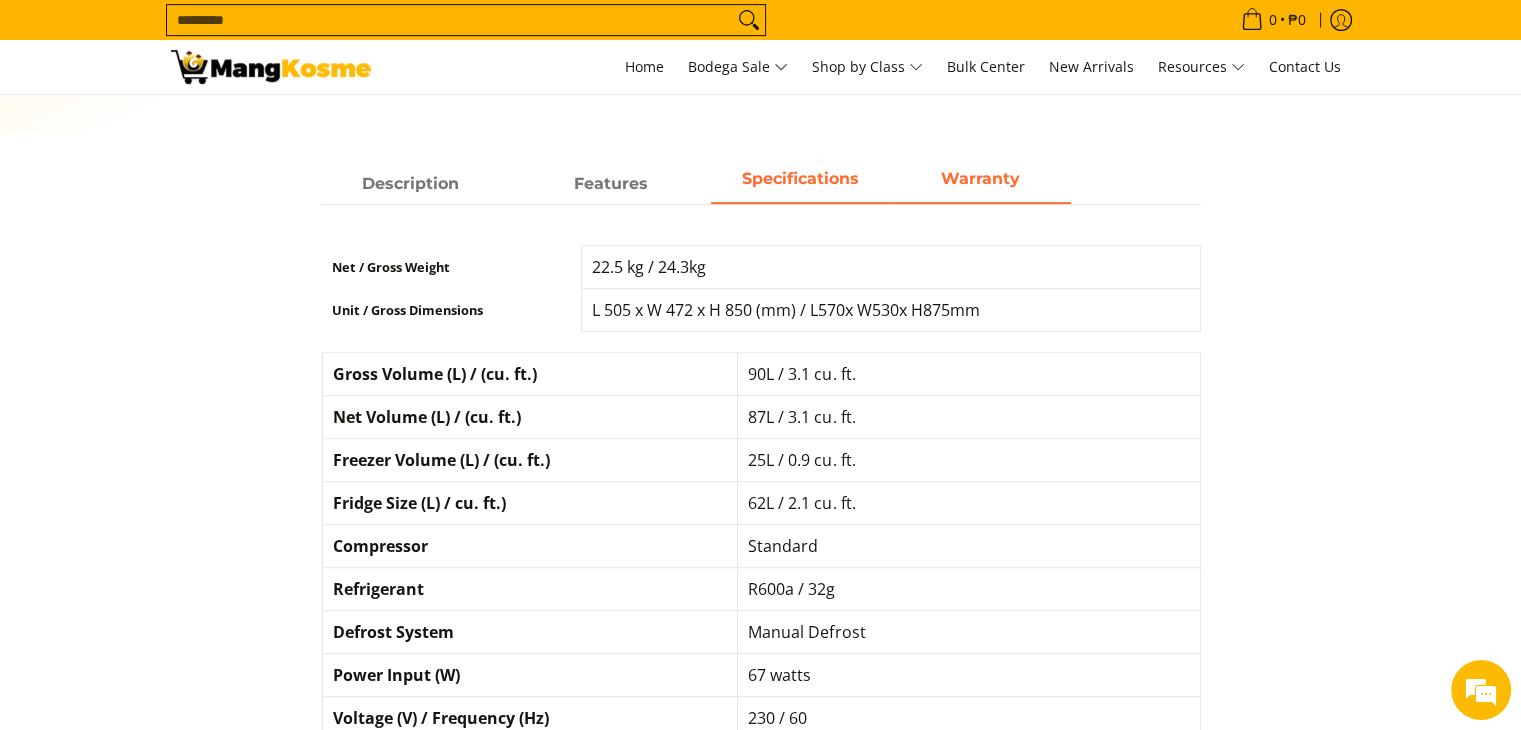click on "Warranty" at bounding box center (981, 184) 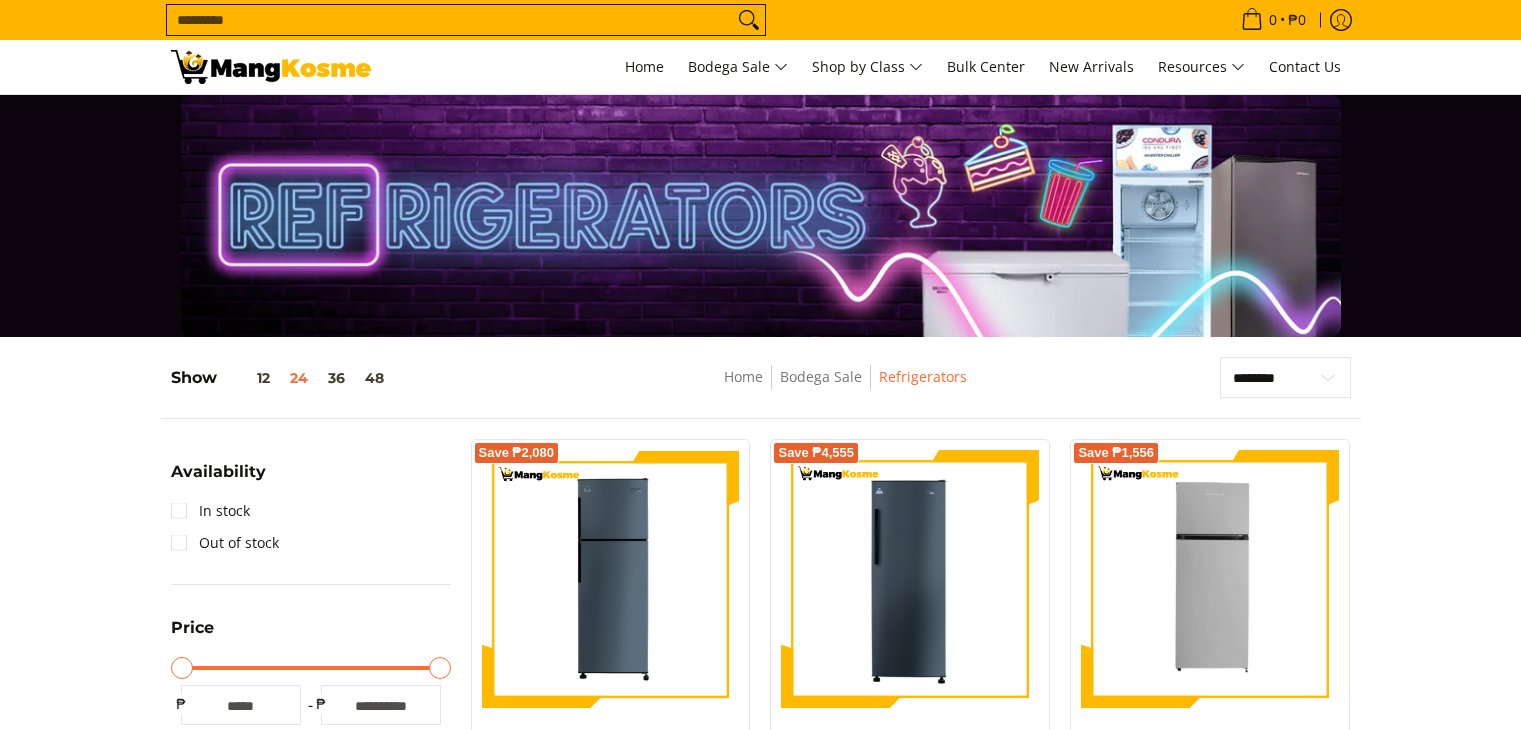 scroll, scrollTop: 1300, scrollLeft: 0, axis: vertical 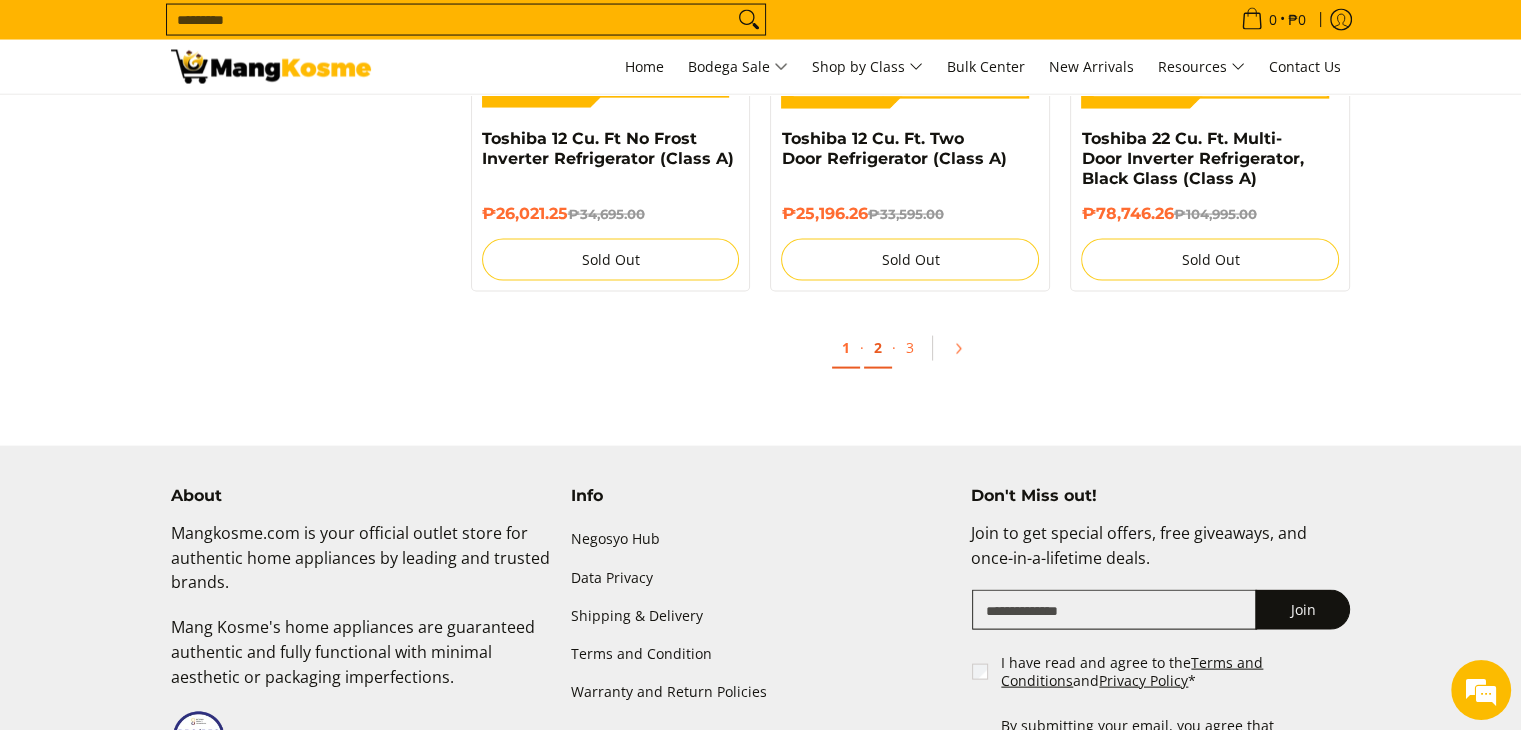 click on "2" at bounding box center (878, 348) 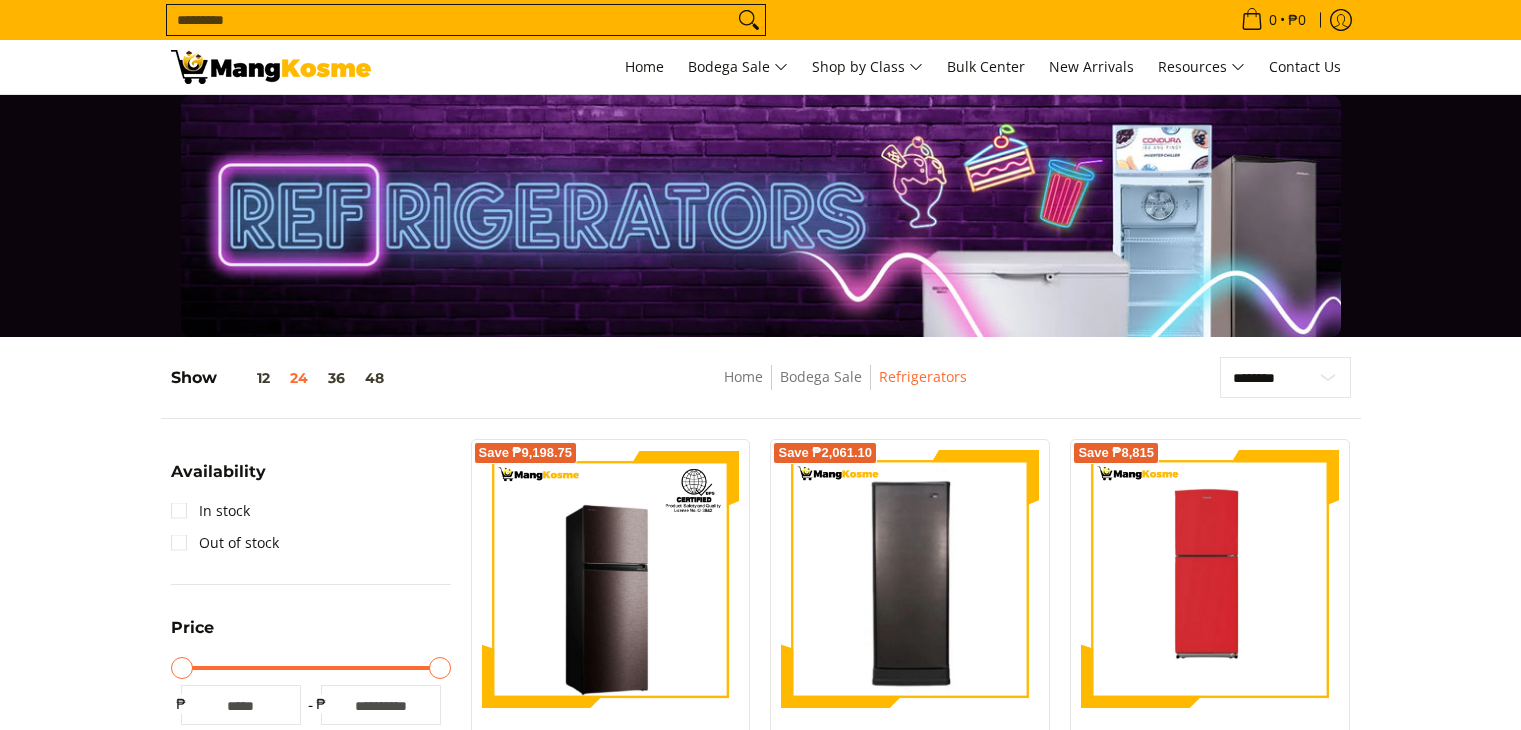 scroll, scrollTop: 500, scrollLeft: 0, axis: vertical 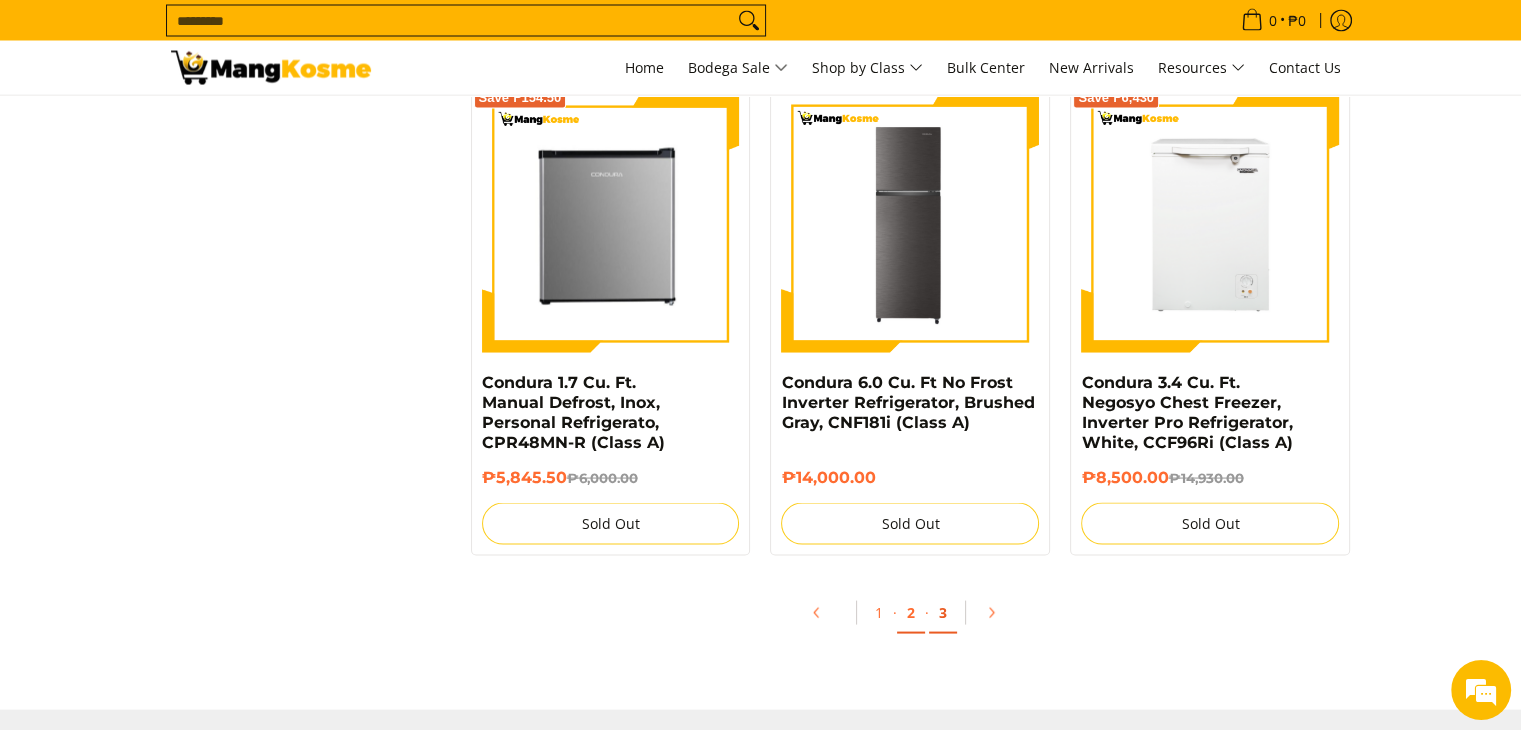click on "3" at bounding box center [943, 612] 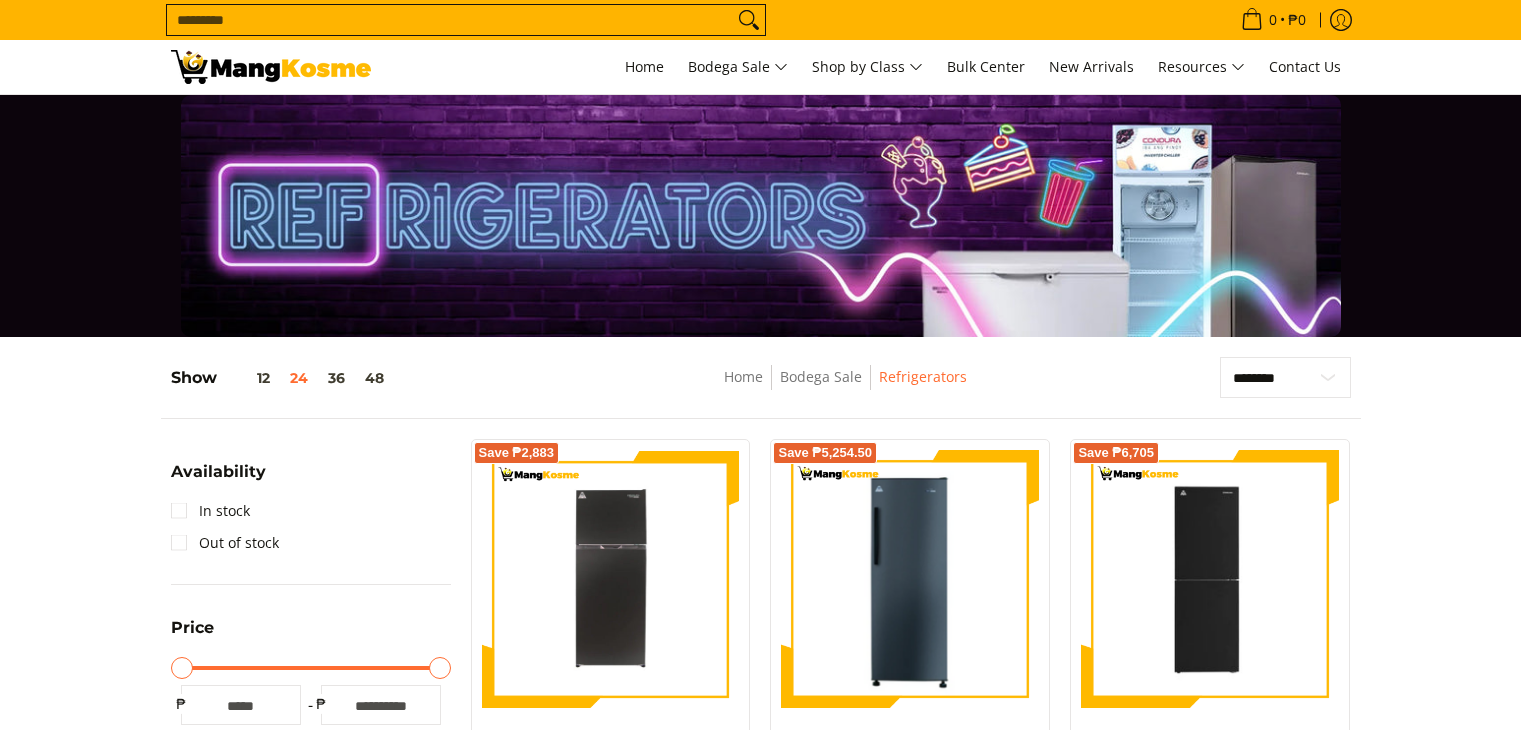 scroll, scrollTop: 144, scrollLeft: 0, axis: vertical 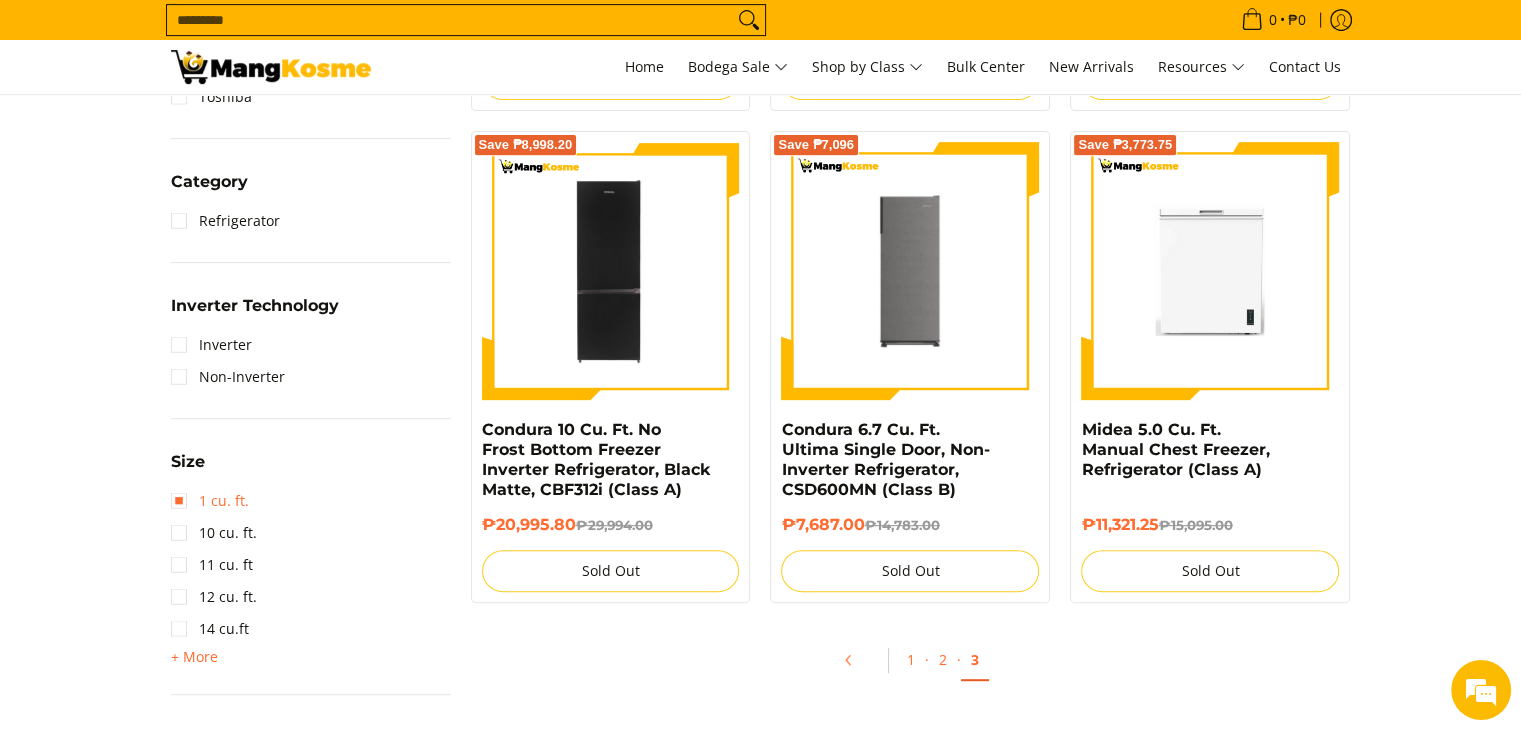 click on "1 cu. ft." at bounding box center [210, 501] 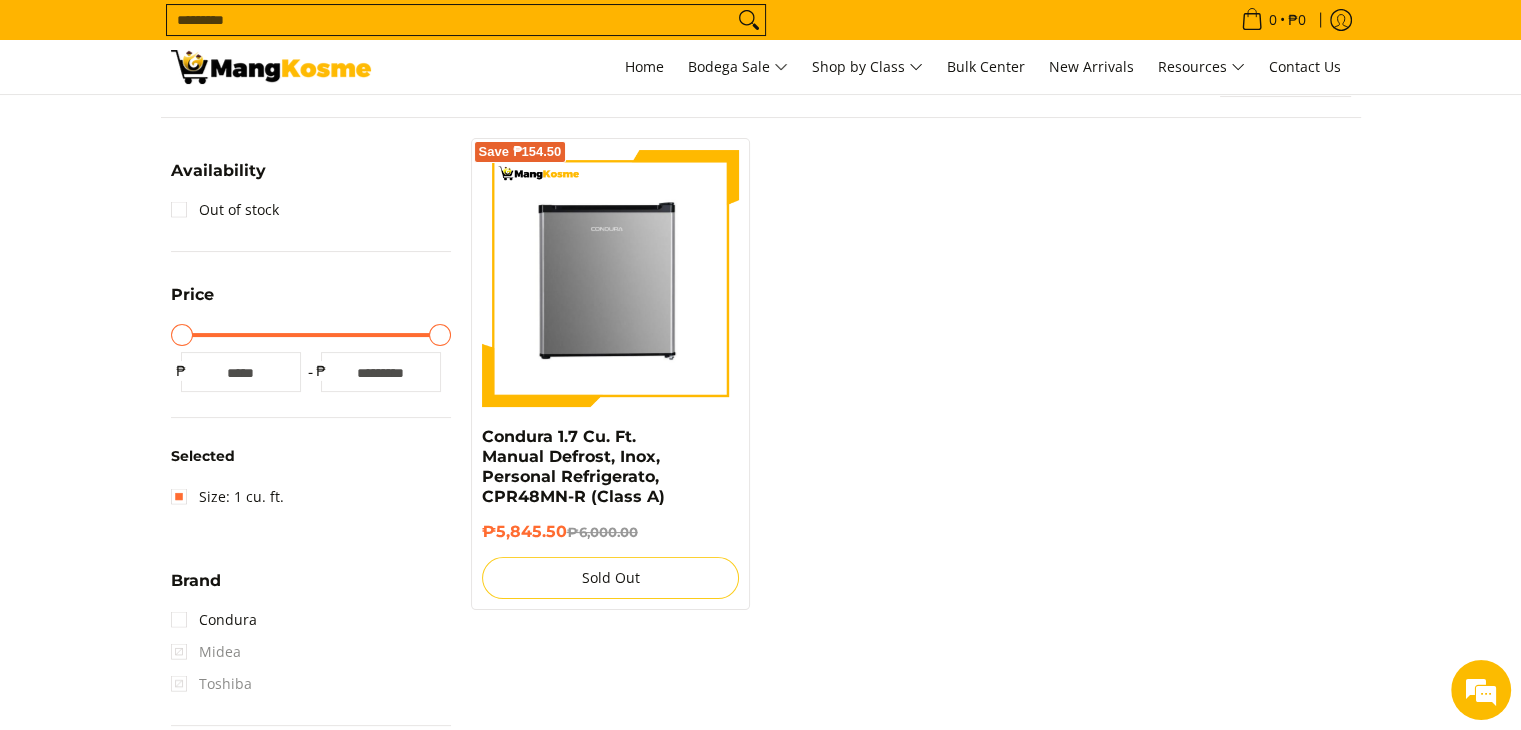 scroll, scrollTop: 261, scrollLeft: 0, axis: vertical 